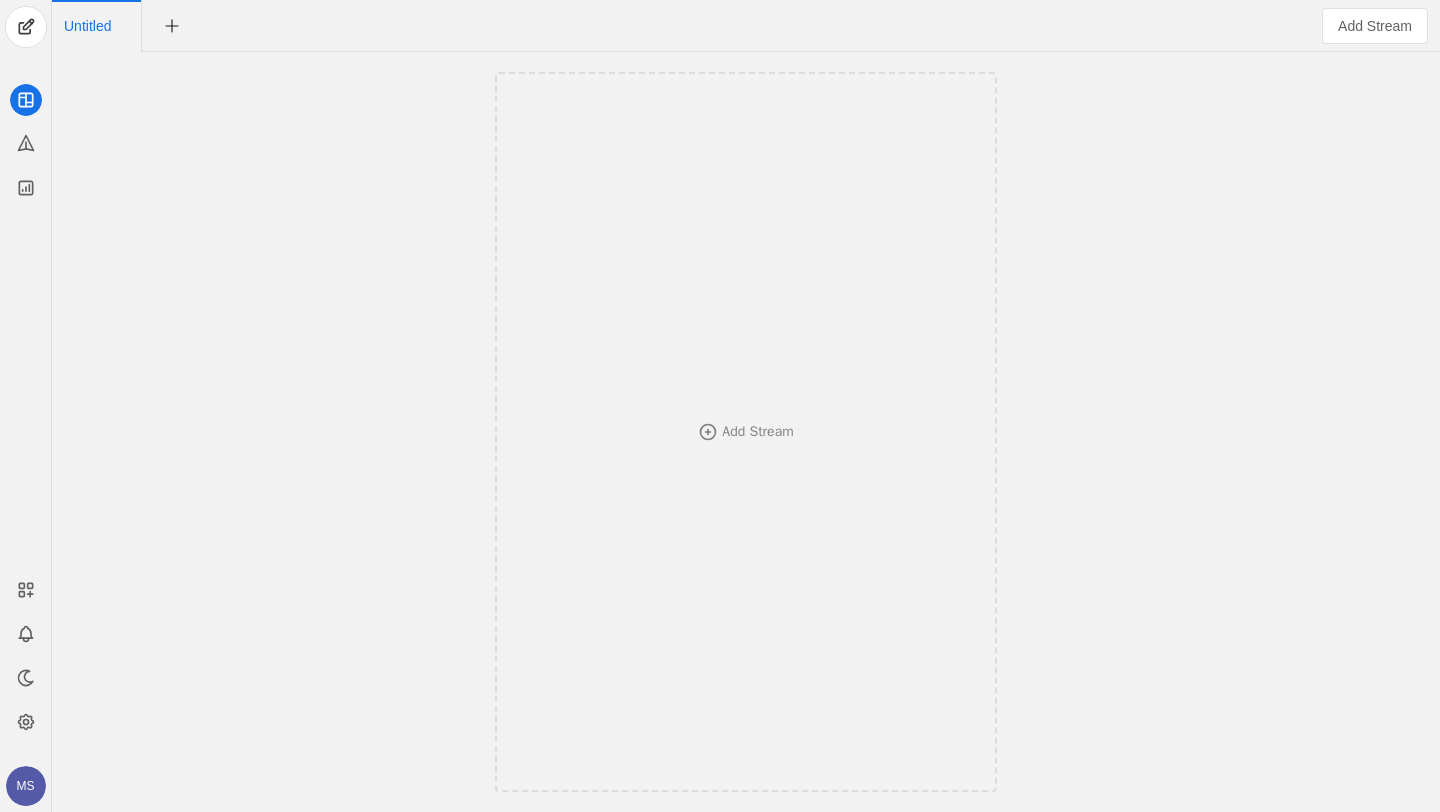 scroll, scrollTop: 0, scrollLeft: 0, axis: both 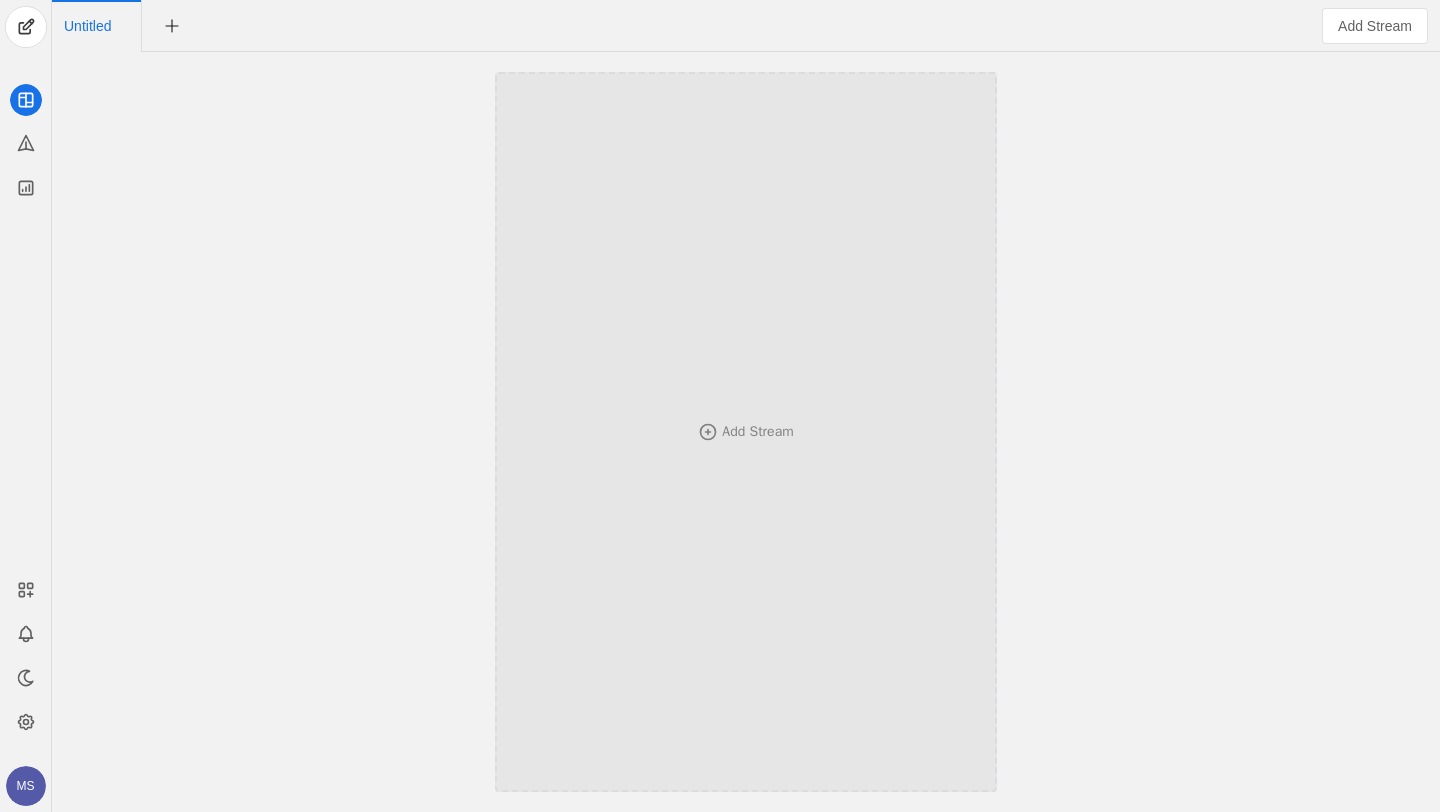 click on "Add Stream" at bounding box center [746, 432] 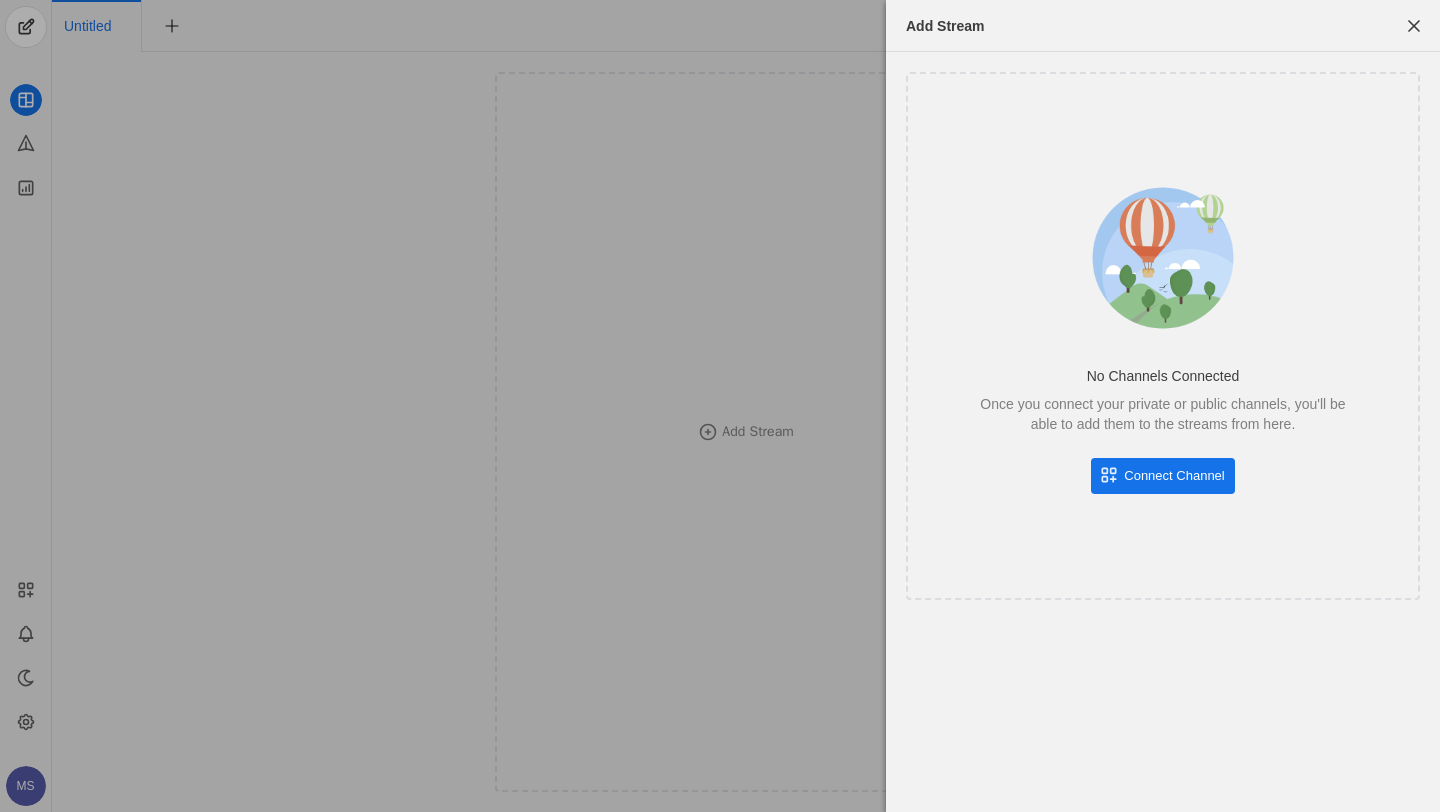 click on "Connect Channel" at bounding box center (1174, 476) 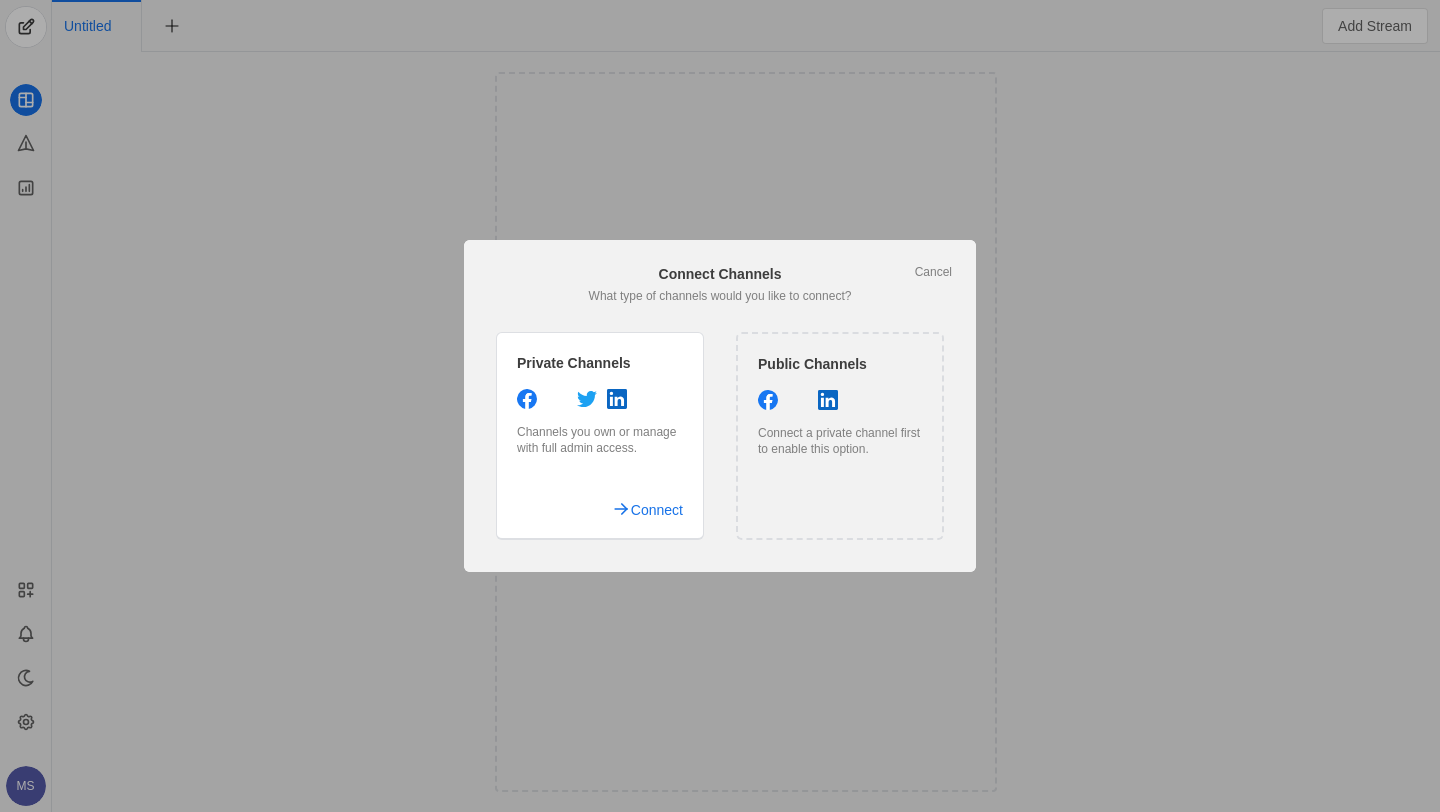 click on "Public Channels
Connect a private channel first to enable this option." at bounding box center (840, 436) 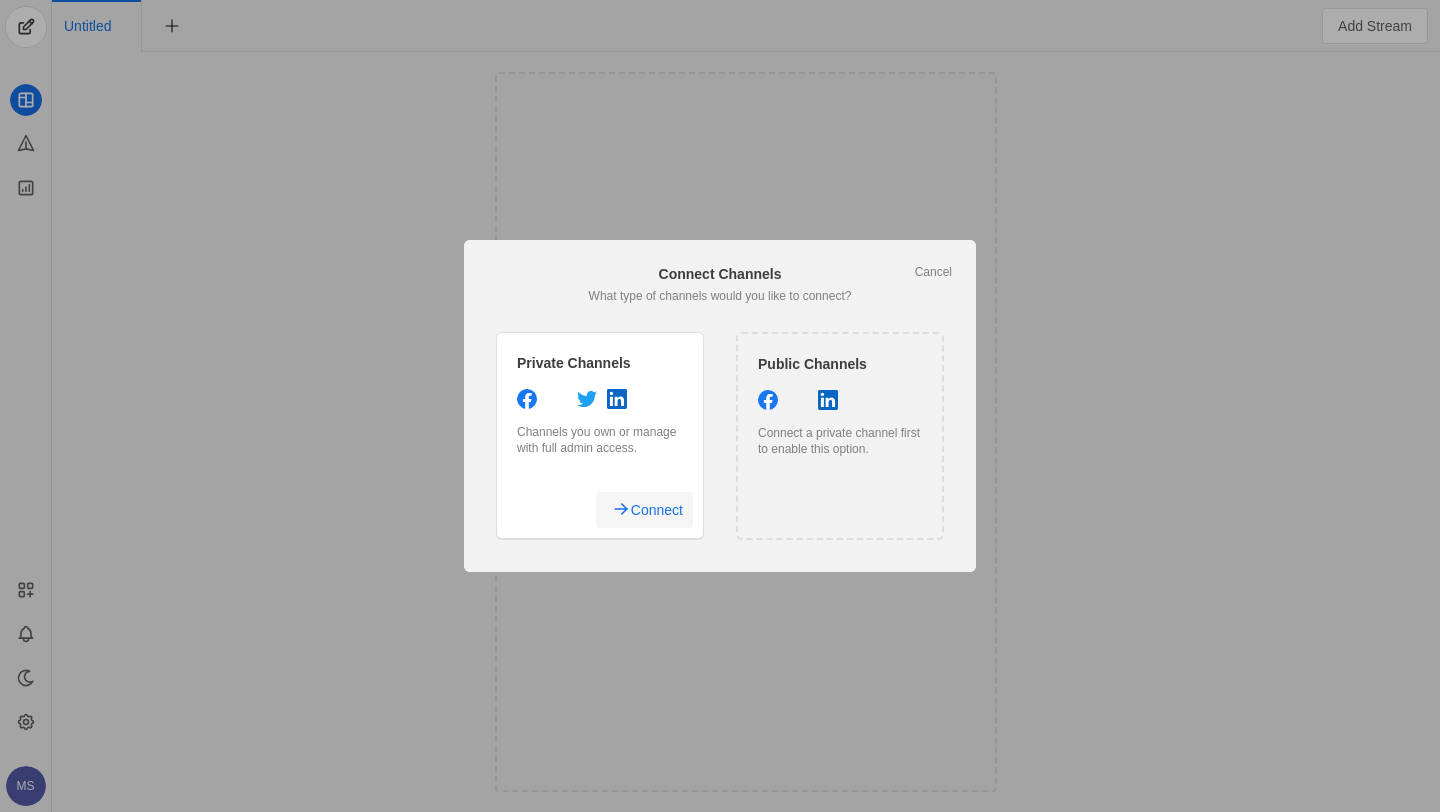 click on "Connect" at bounding box center [657, 510] 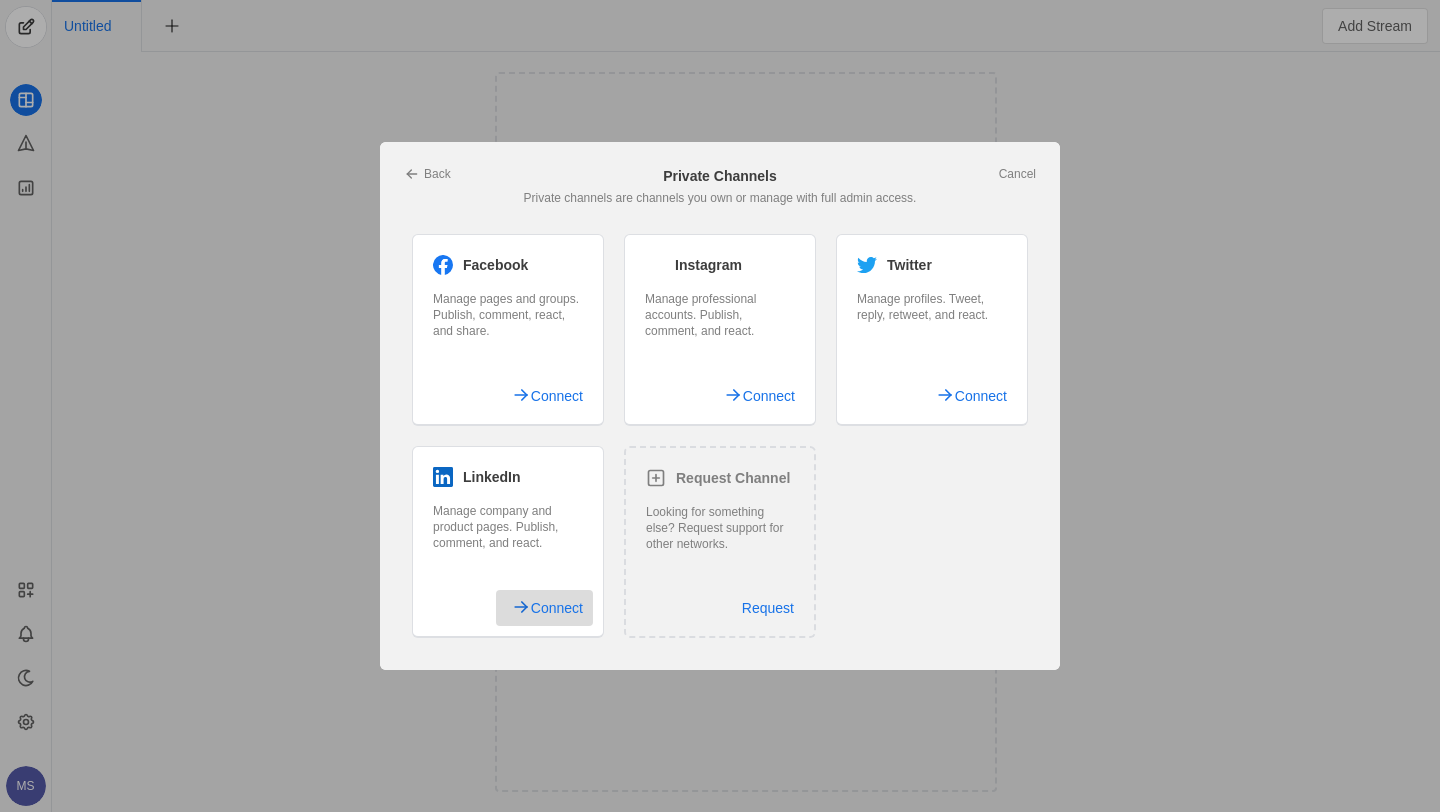 click on "Connect" at bounding box center (557, 608) 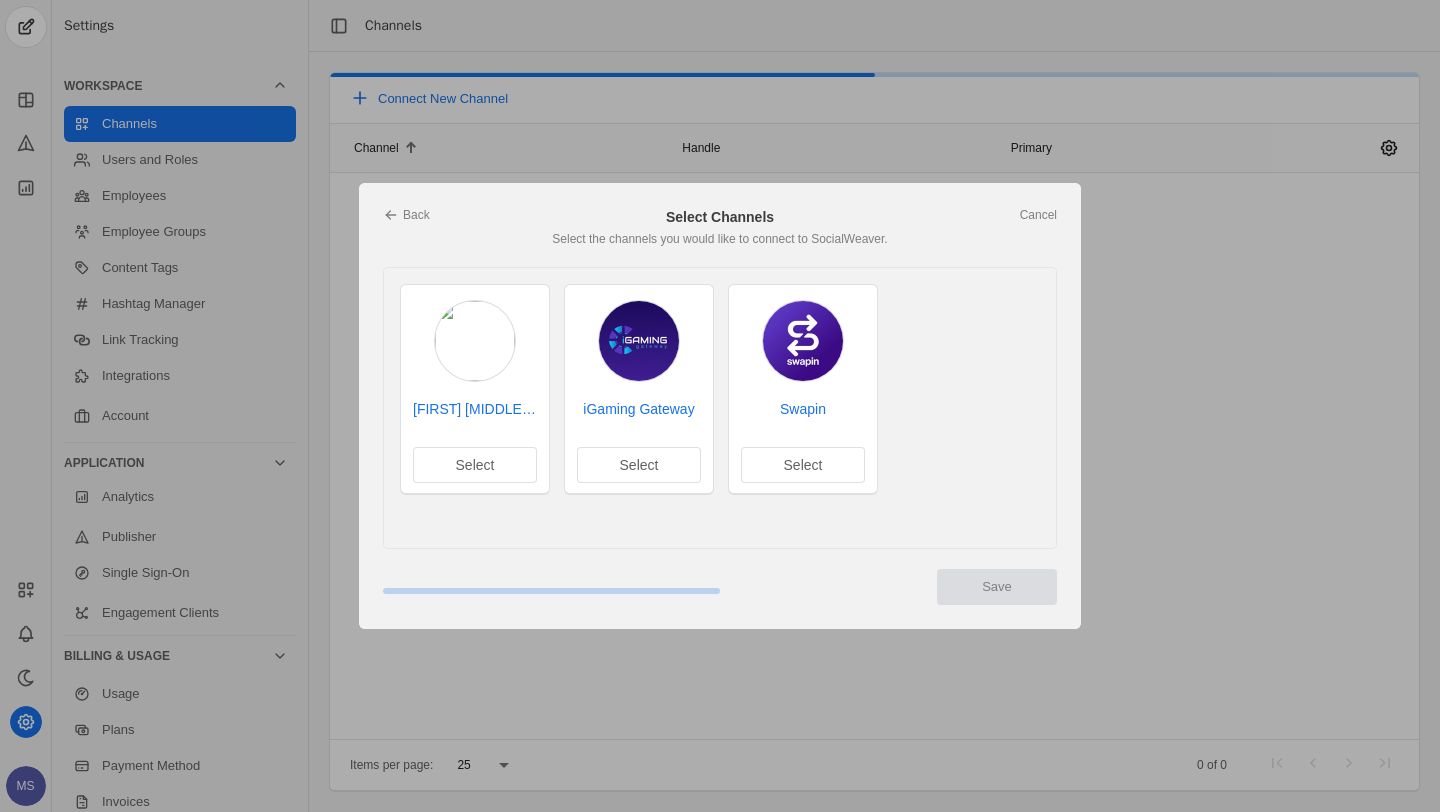 scroll, scrollTop: 0, scrollLeft: 0, axis: both 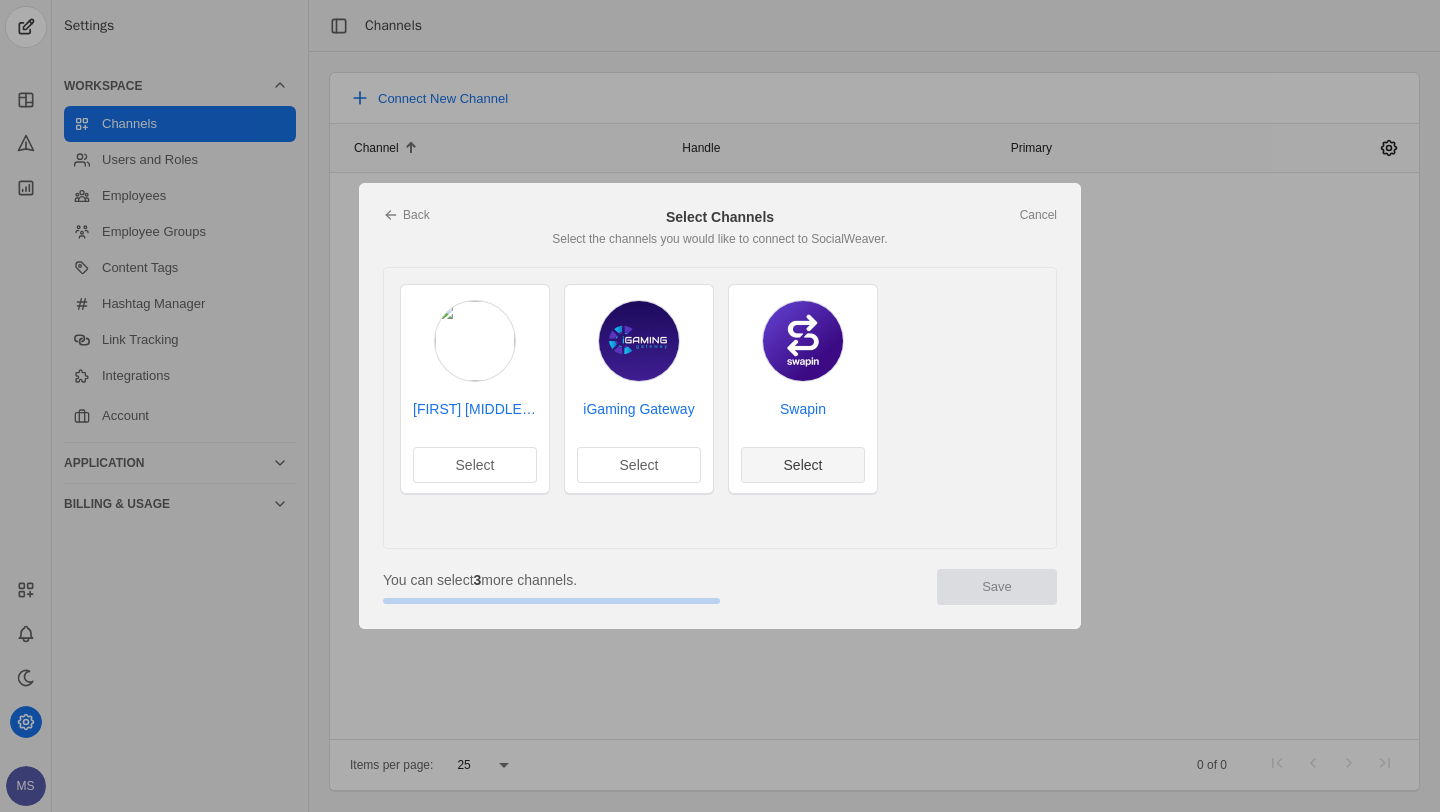 click at bounding box center [475, 465] 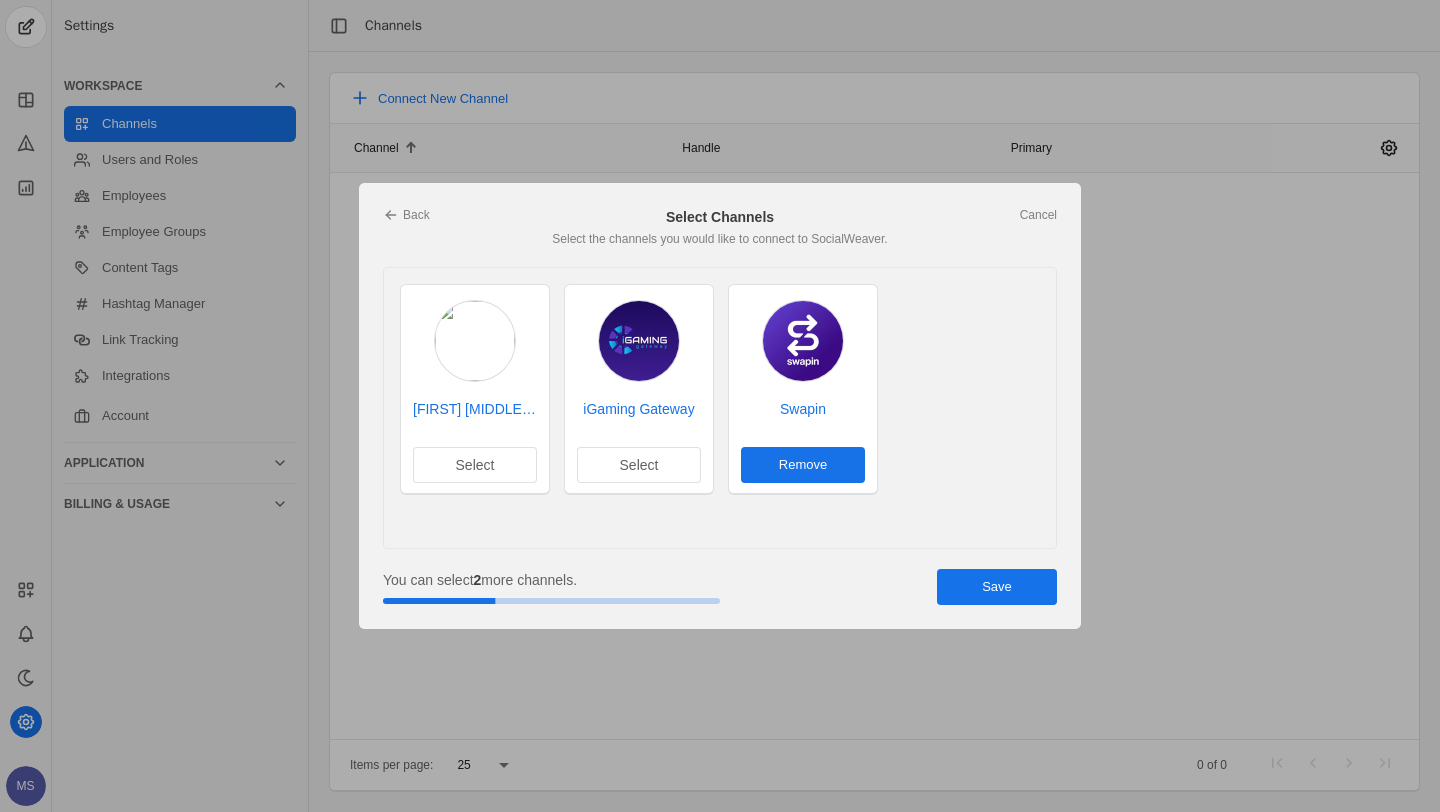 click on "Save" at bounding box center [997, 587] 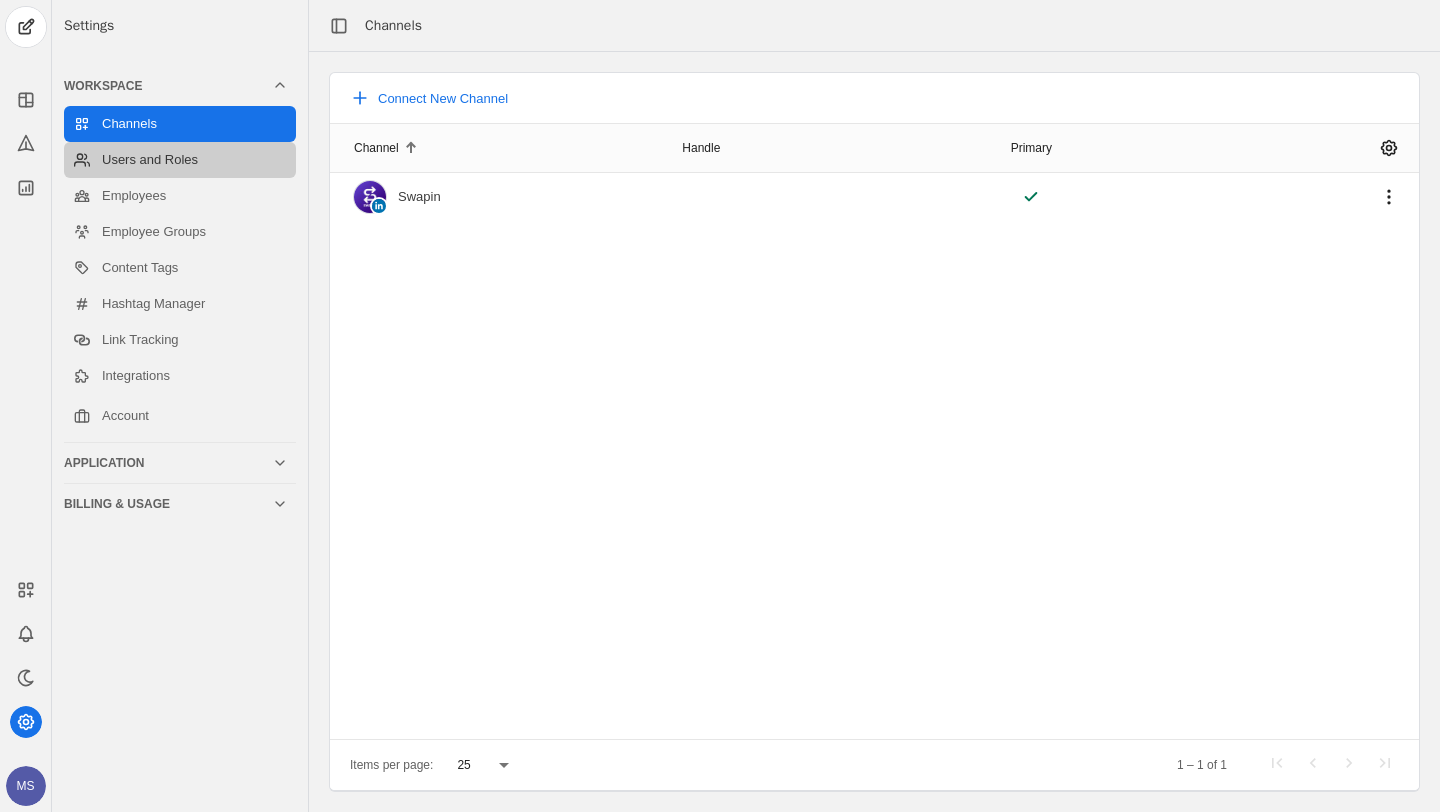click on "Users and Roles" at bounding box center [180, 124] 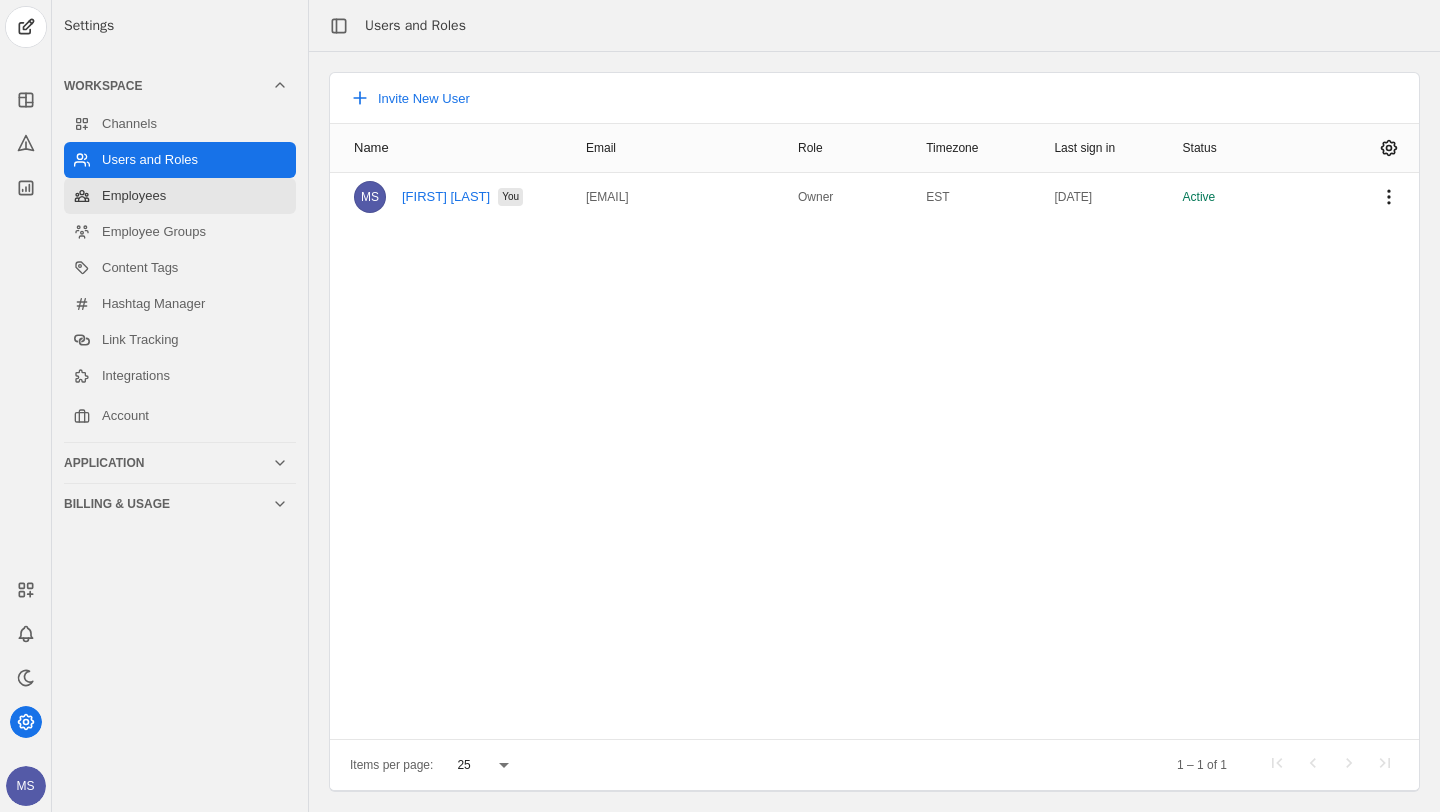 click on "Employees" at bounding box center [180, 124] 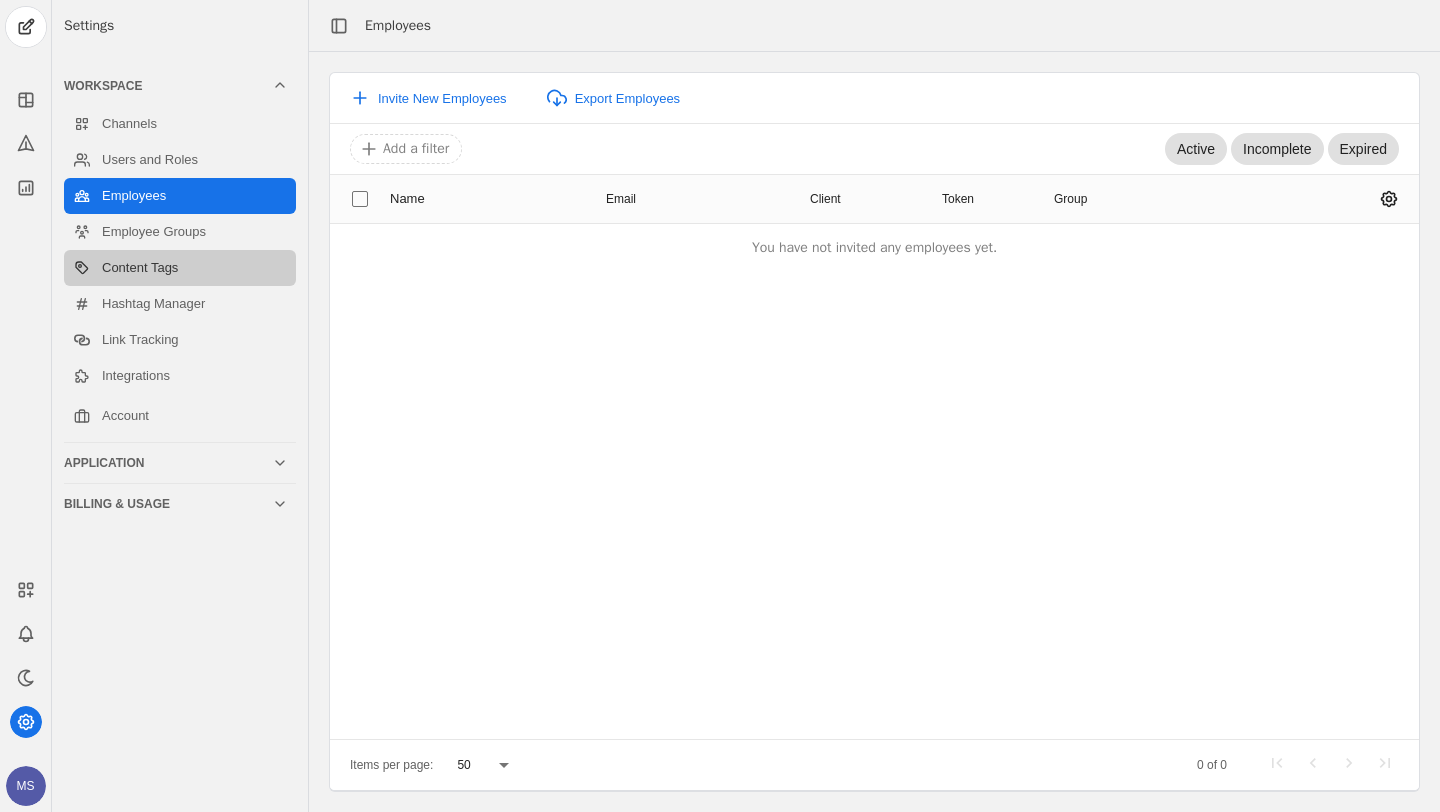 click on "Content Tags" at bounding box center (180, 124) 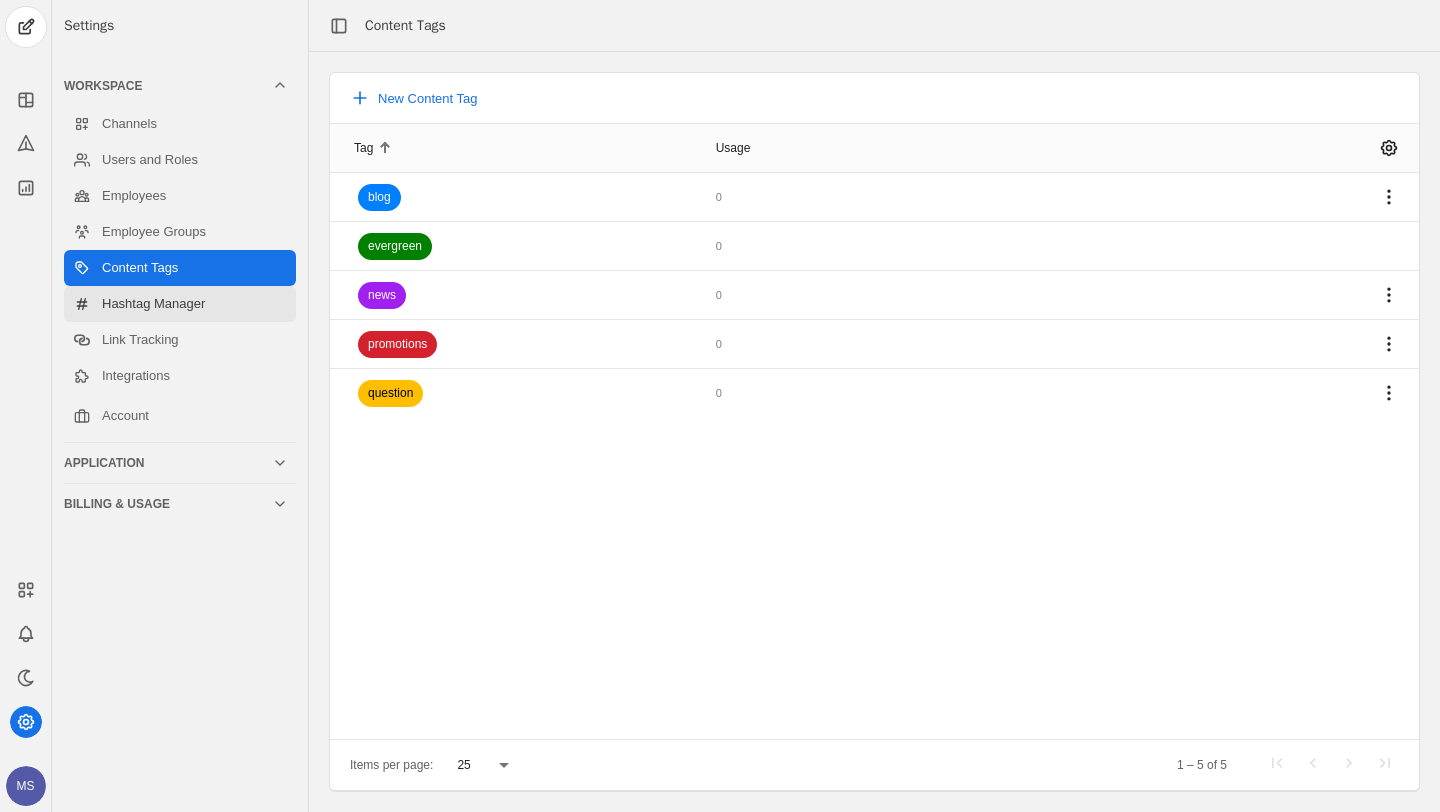 click on "Hashtag Manager" at bounding box center (180, 124) 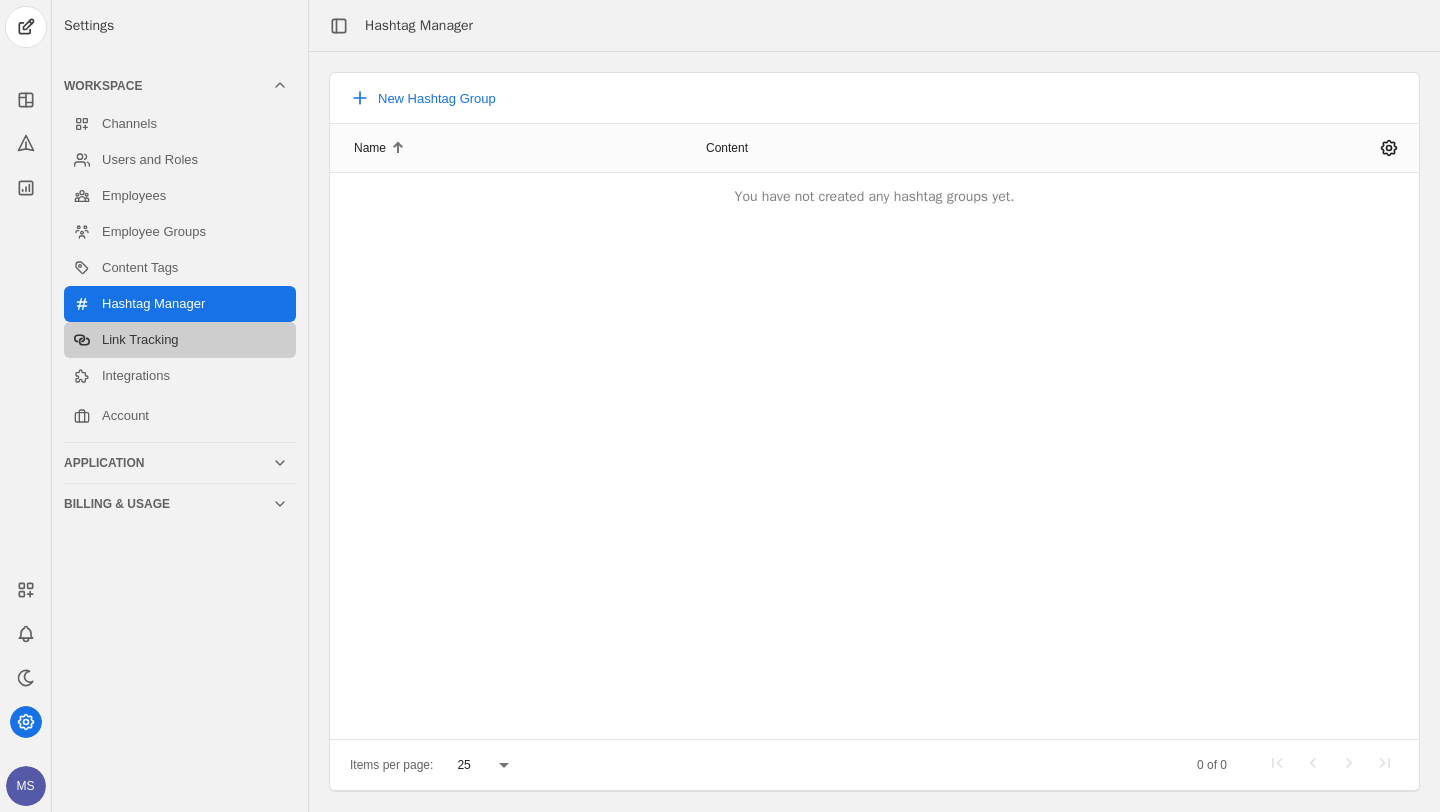 click on "Link Tracking" at bounding box center [180, 124] 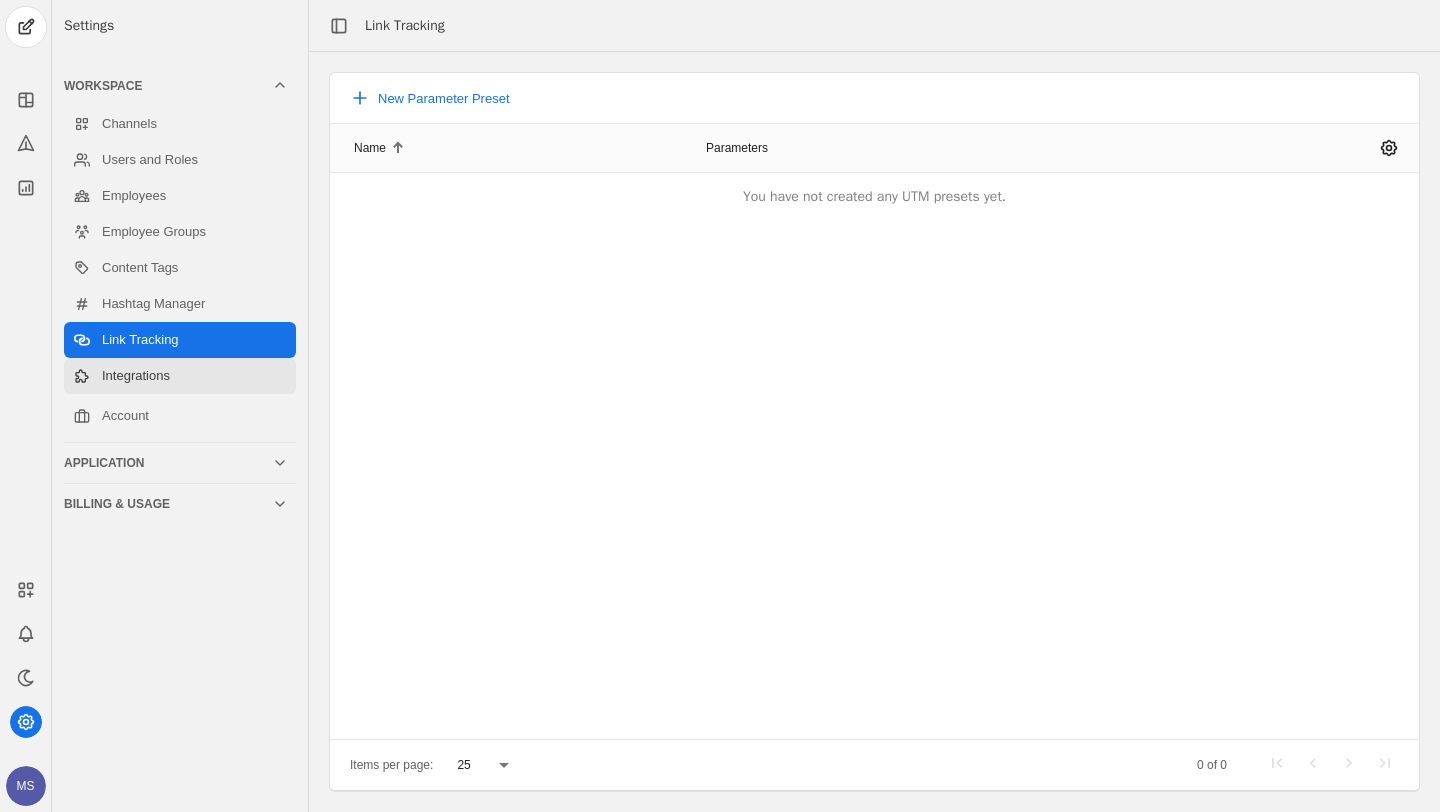 click on "Integrations" at bounding box center [180, 376] 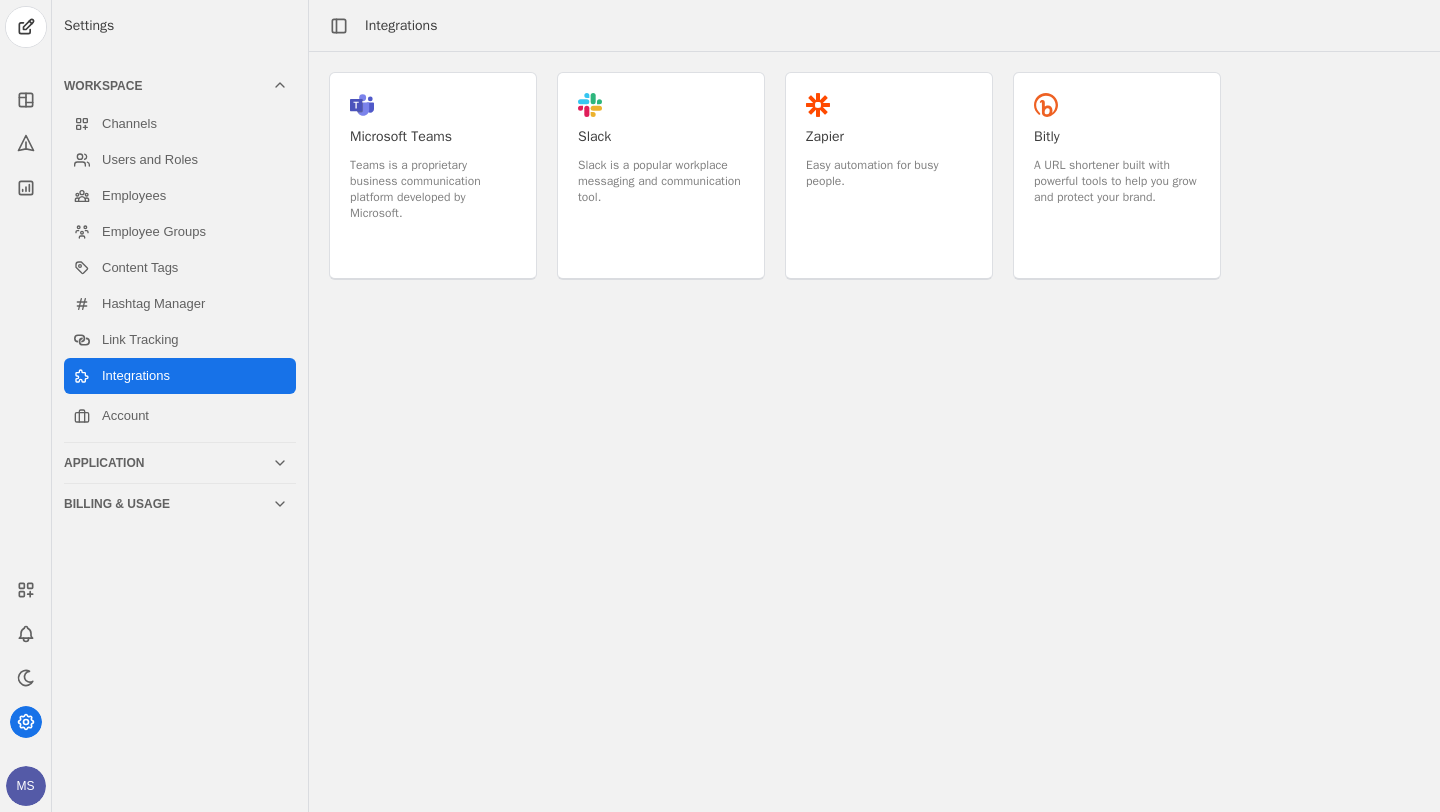 click on "Billing & Usage" at bounding box center [168, 504] 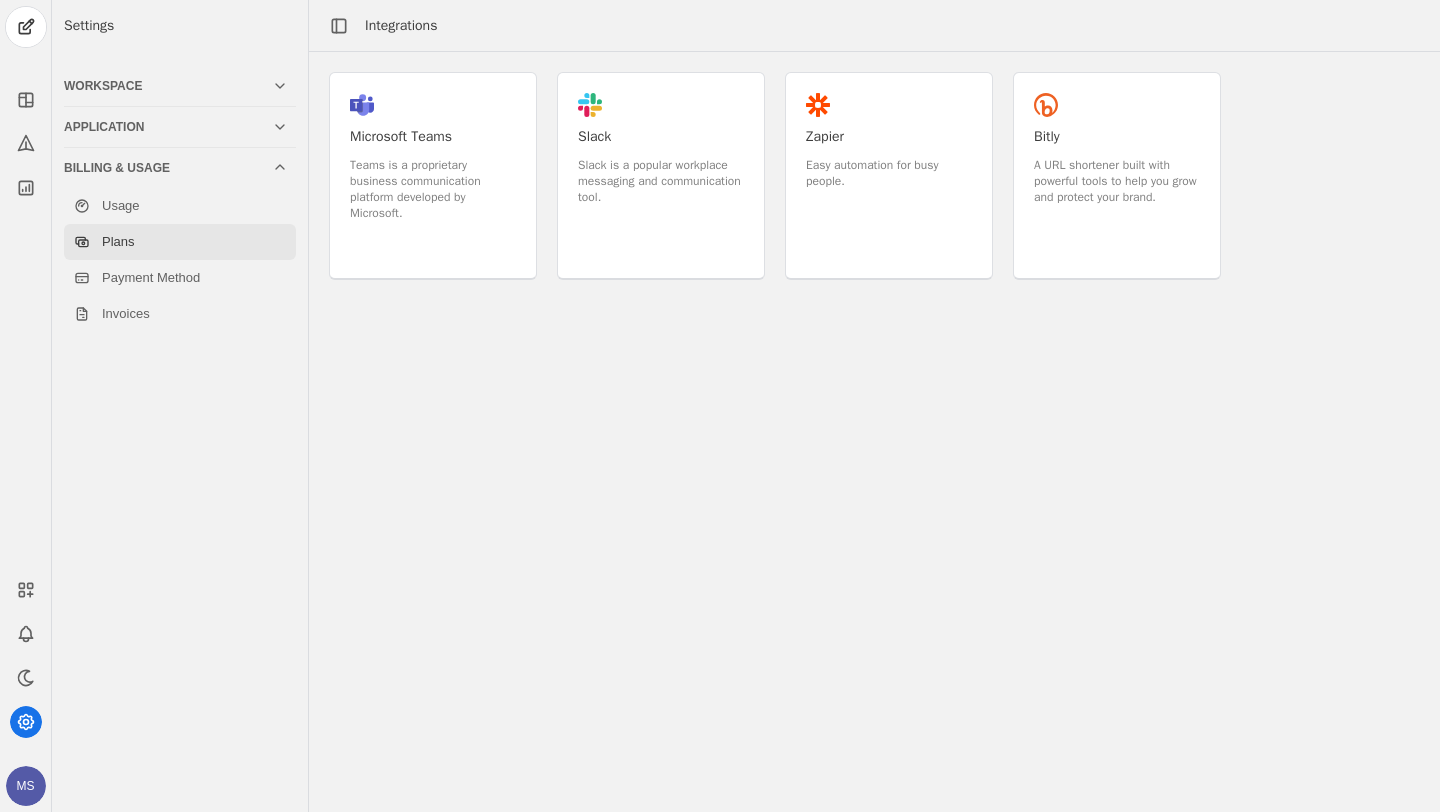 click on "Plans" at bounding box center [180, 206] 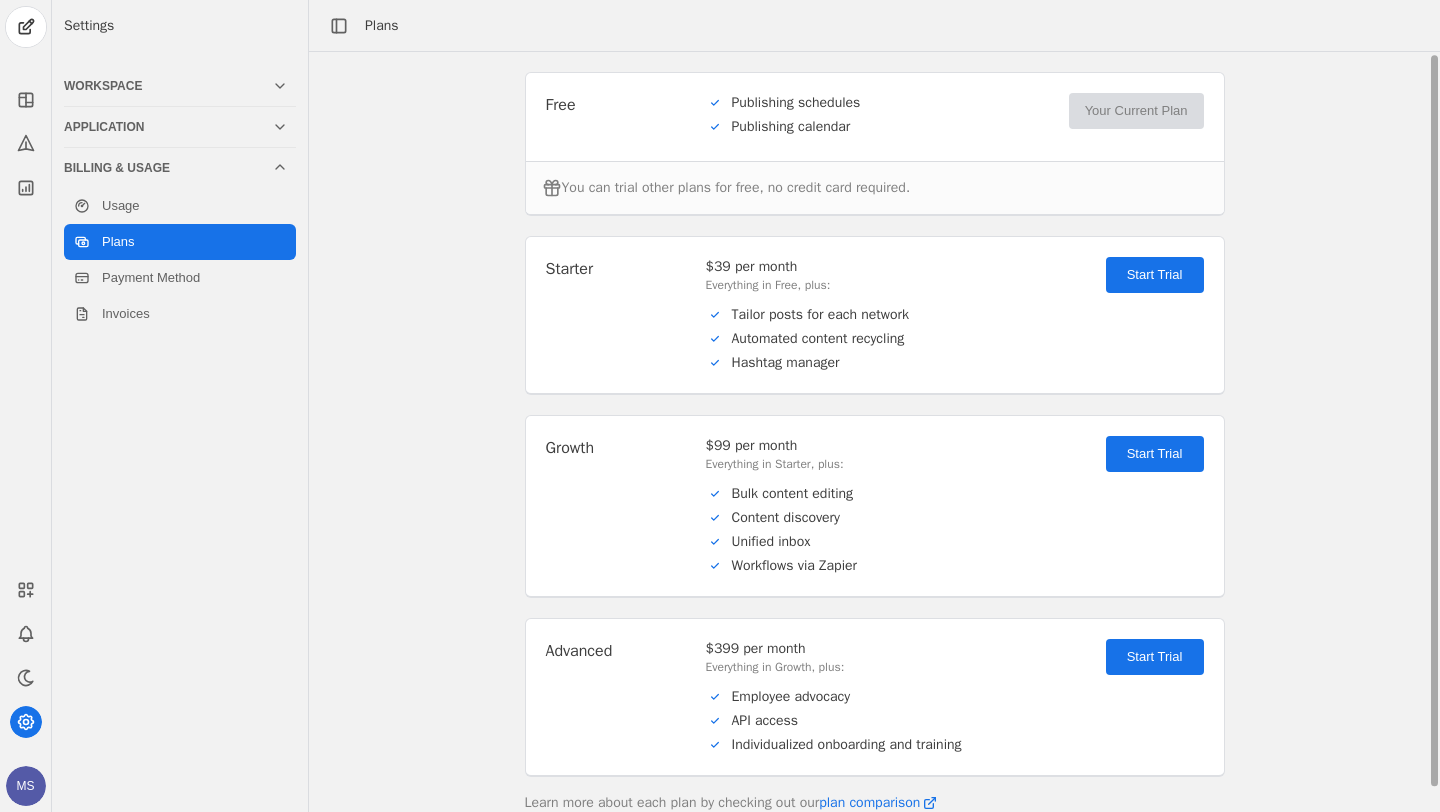 scroll, scrollTop: 1, scrollLeft: 0, axis: vertical 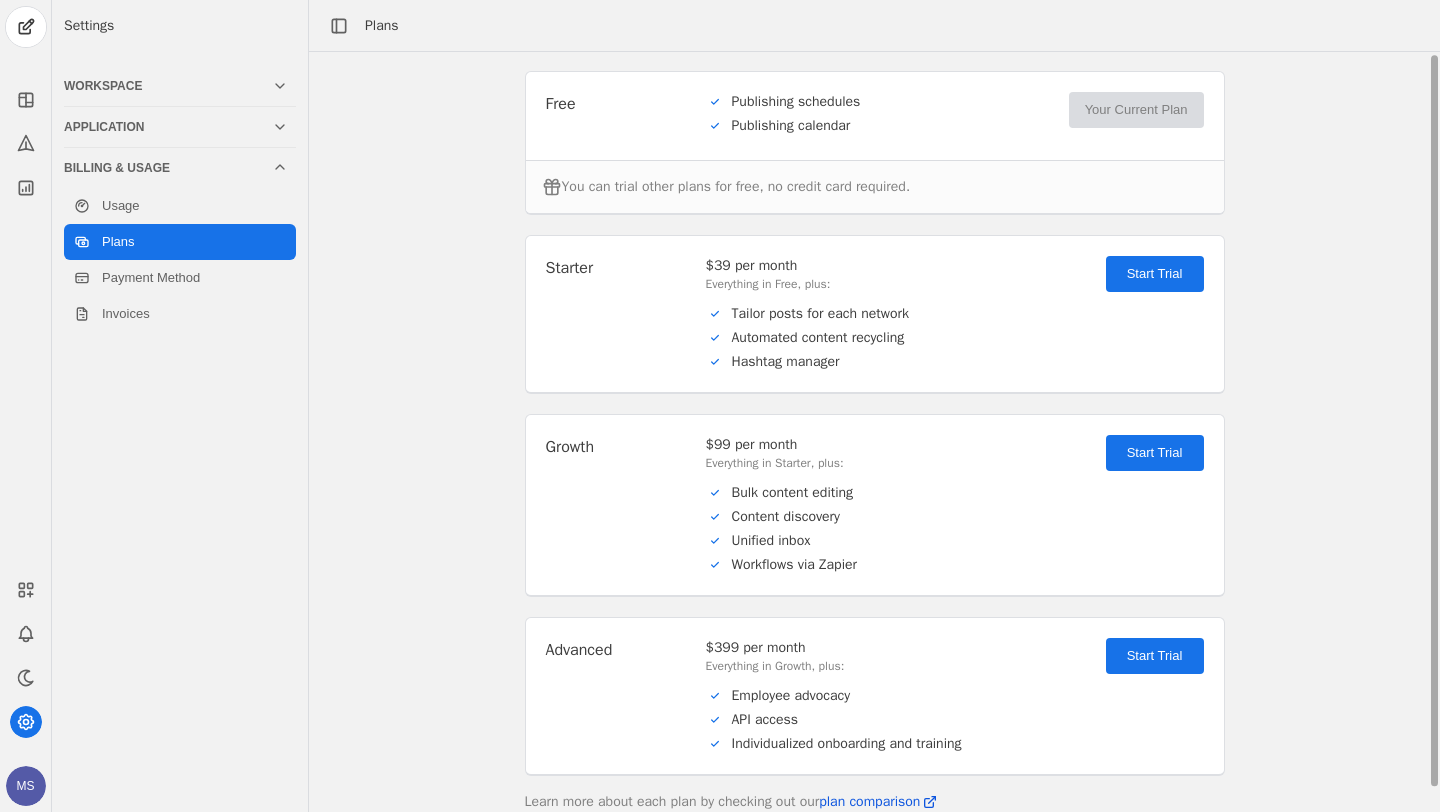 click on "plan comparison" at bounding box center (869, 802) 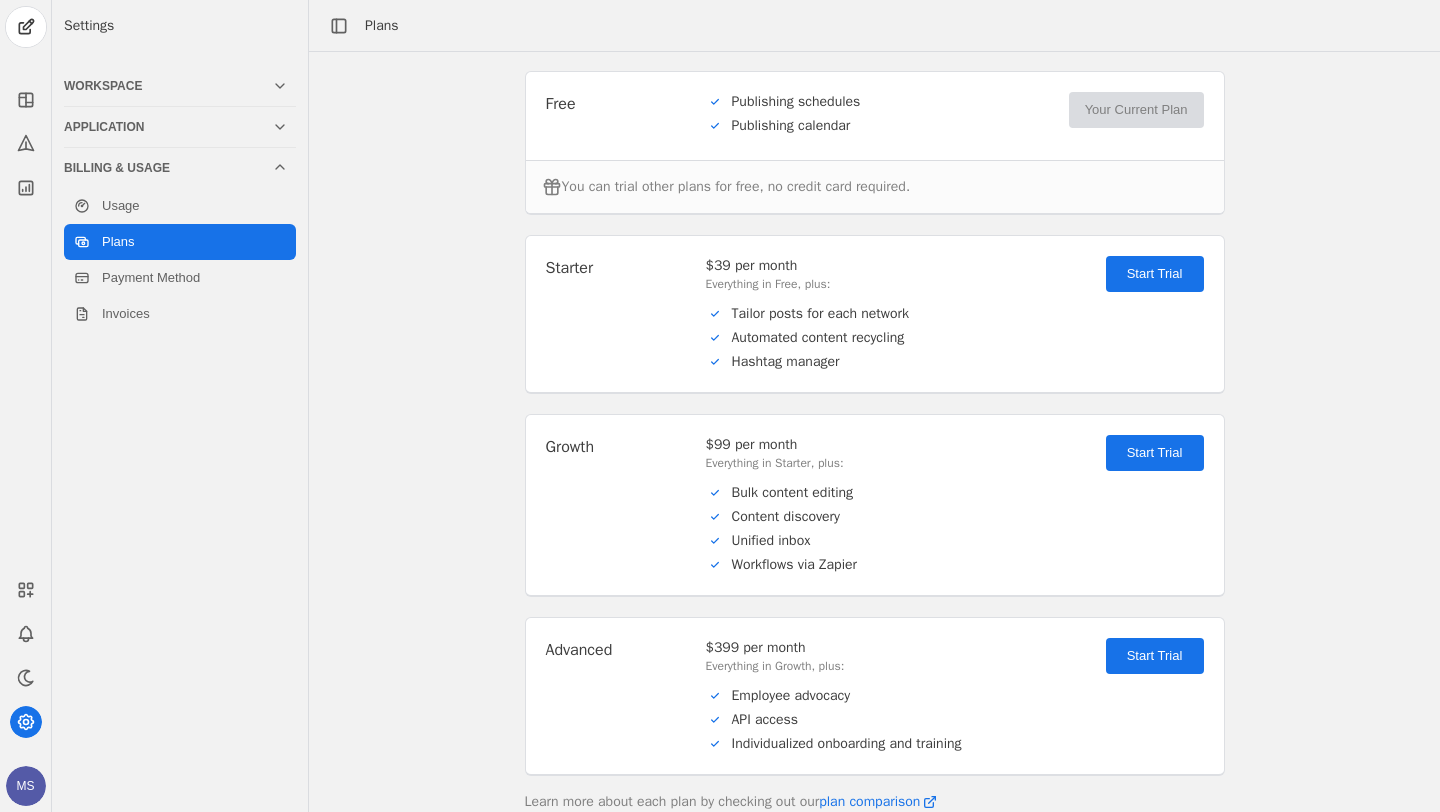 click on "Workspace" at bounding box center (168, 86) 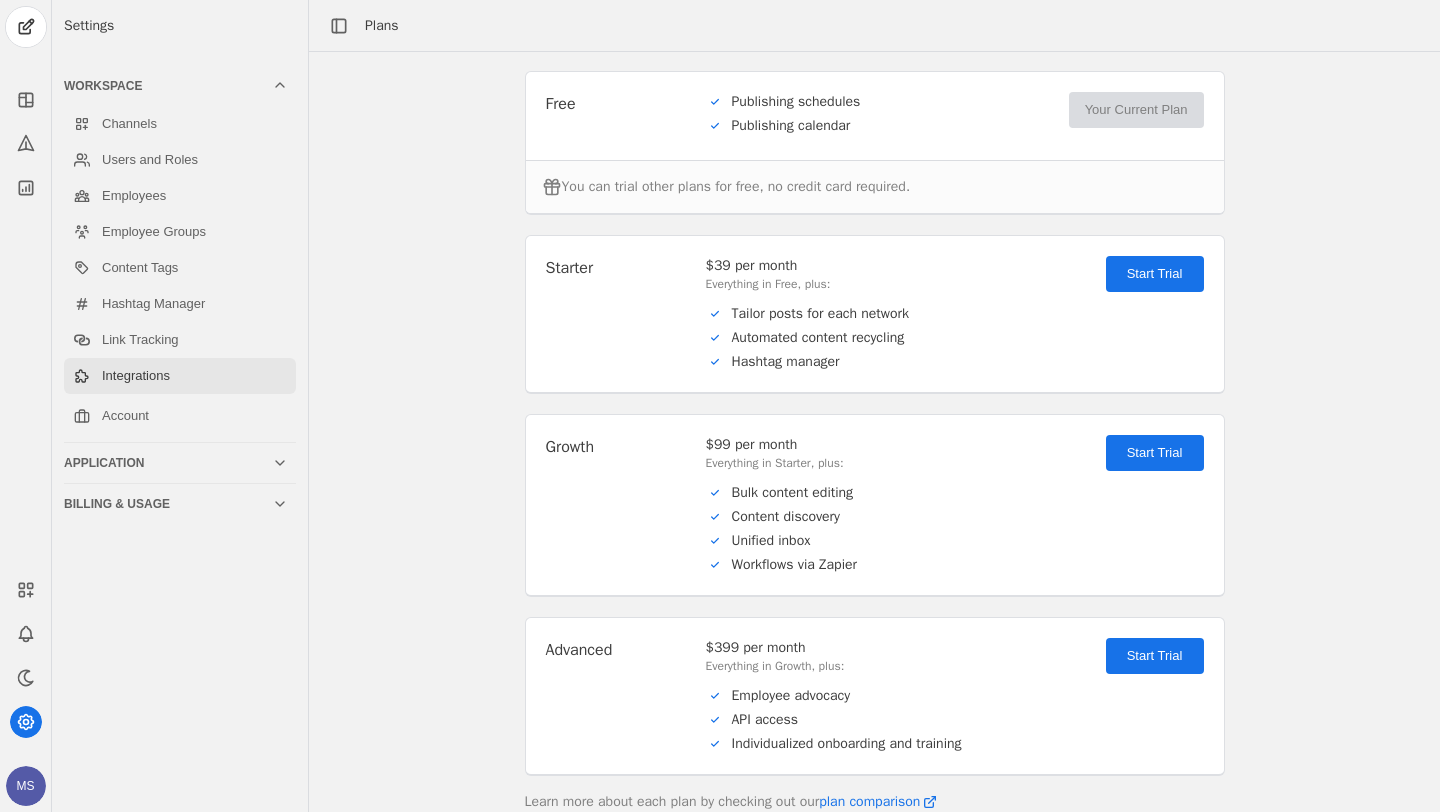 click on "Integrations" at bounding box center (180, 376) 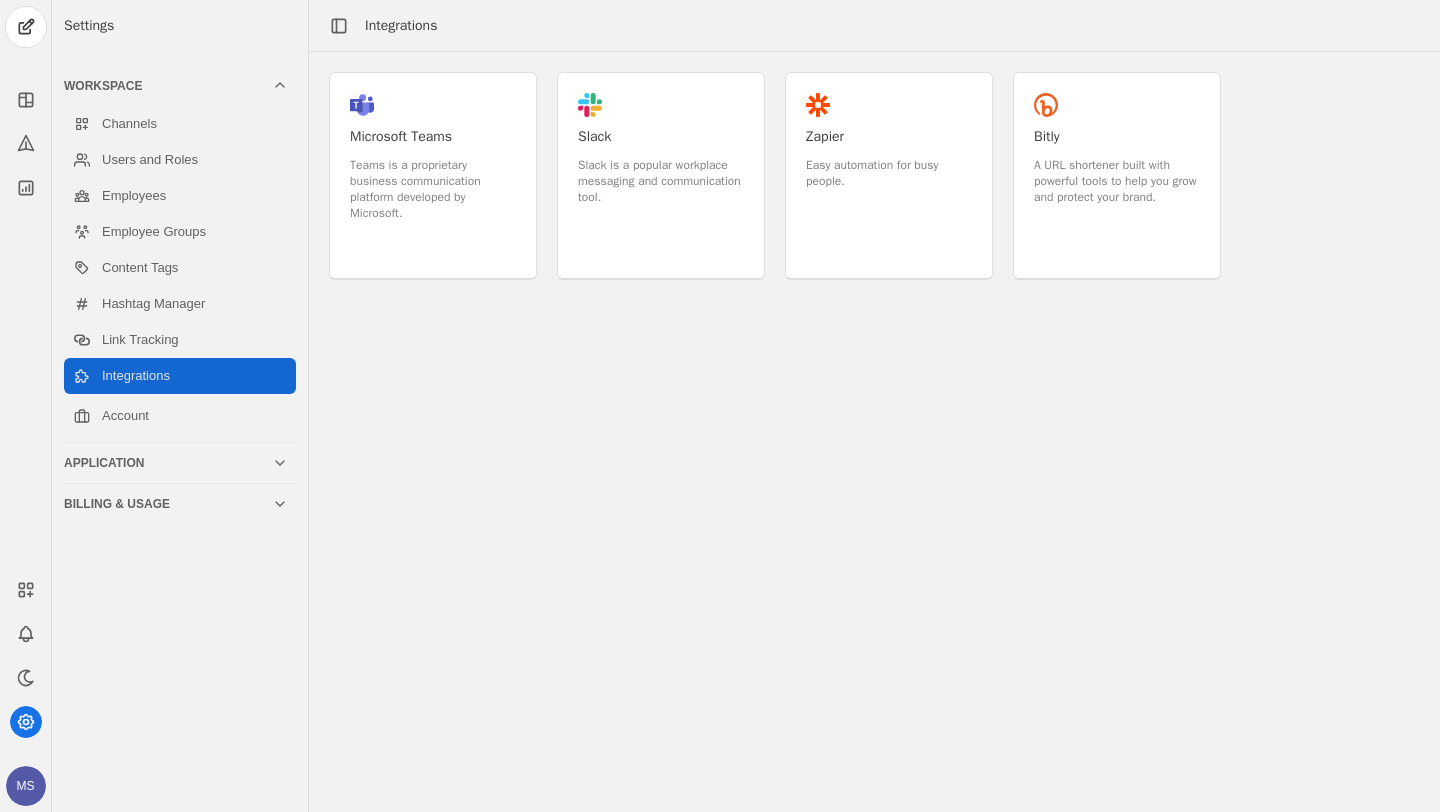 scroll, scrollTop: 0, scrollLeft: 0, axis: both 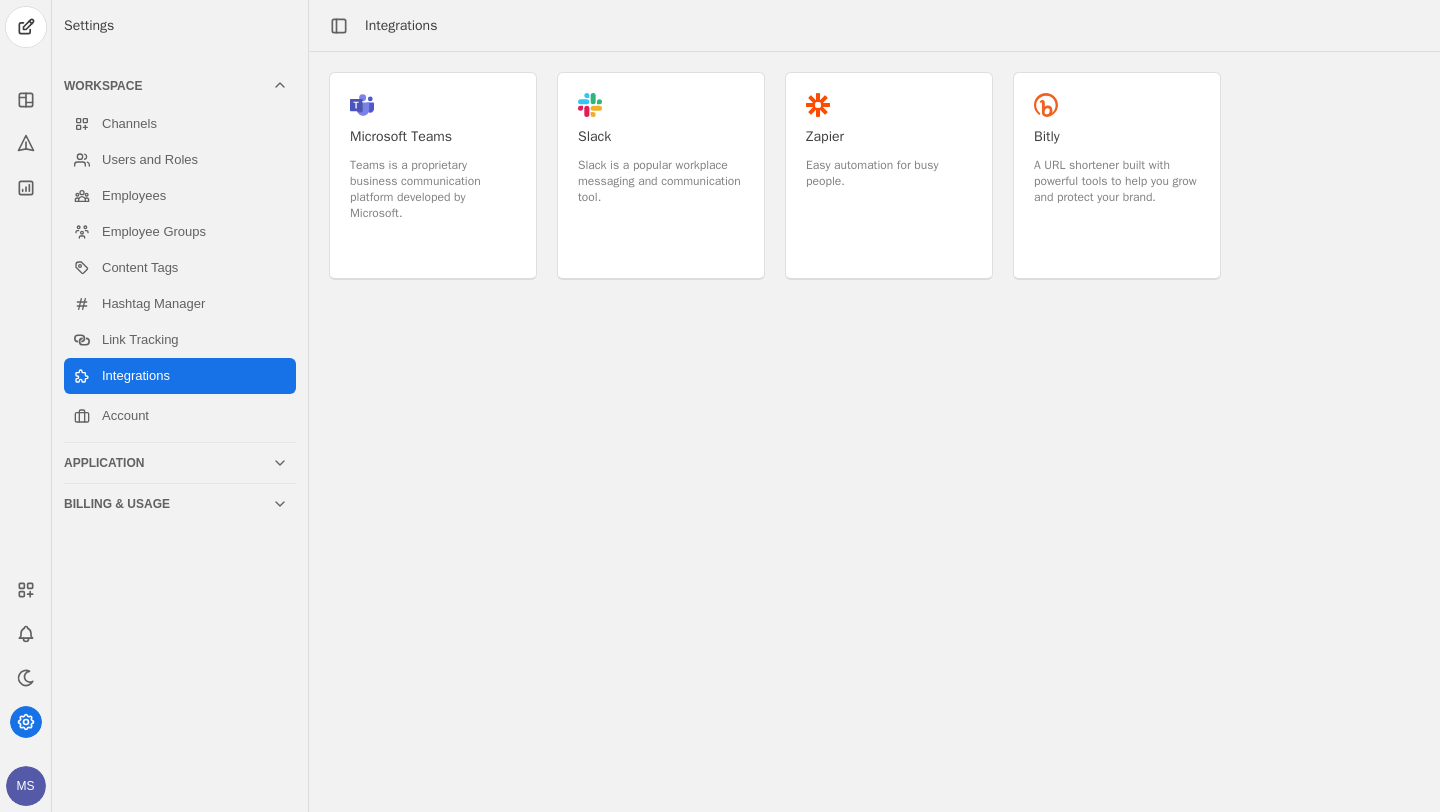 click on "MS" at bounding box center (26, 786) 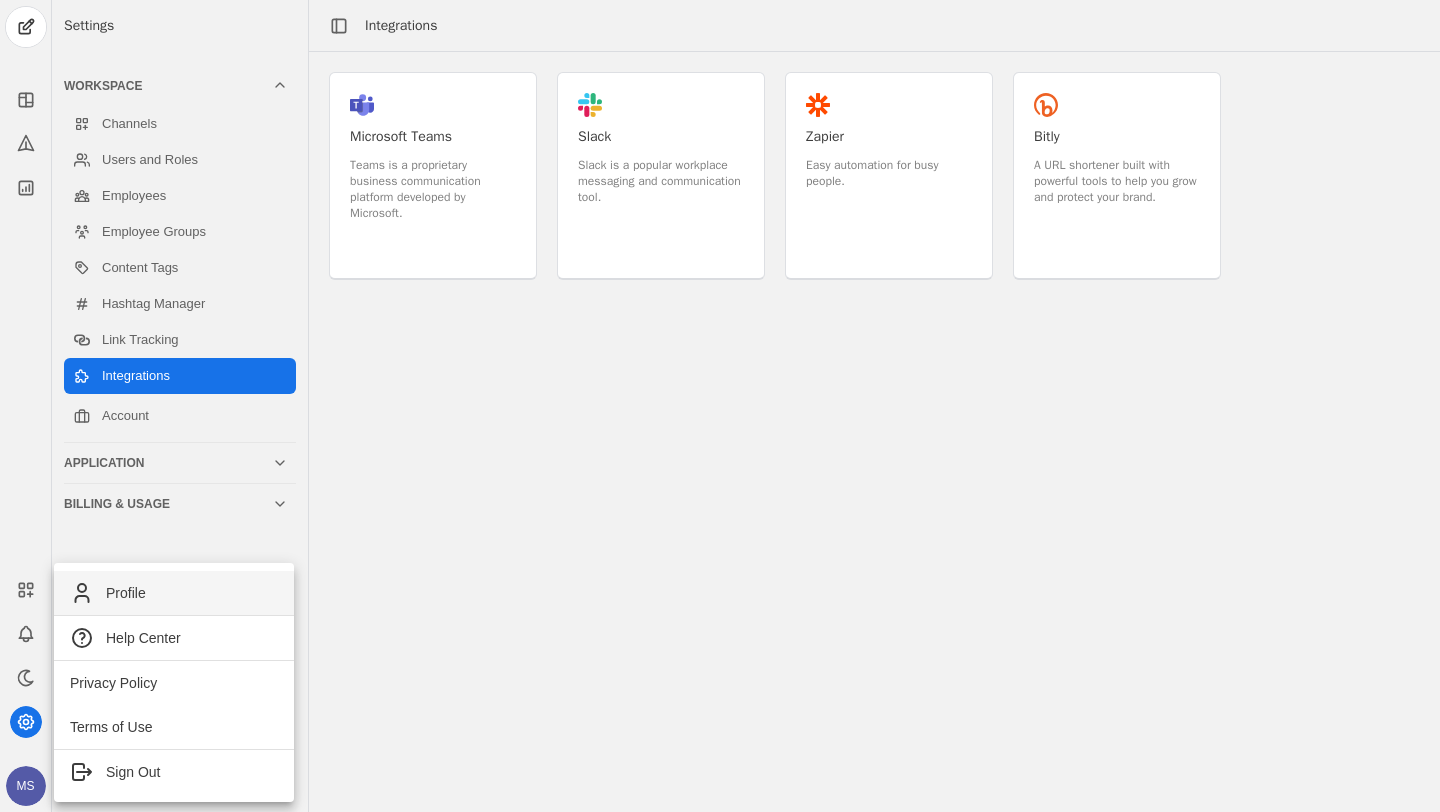 click on "Profile" at bounding box center (126, 593) 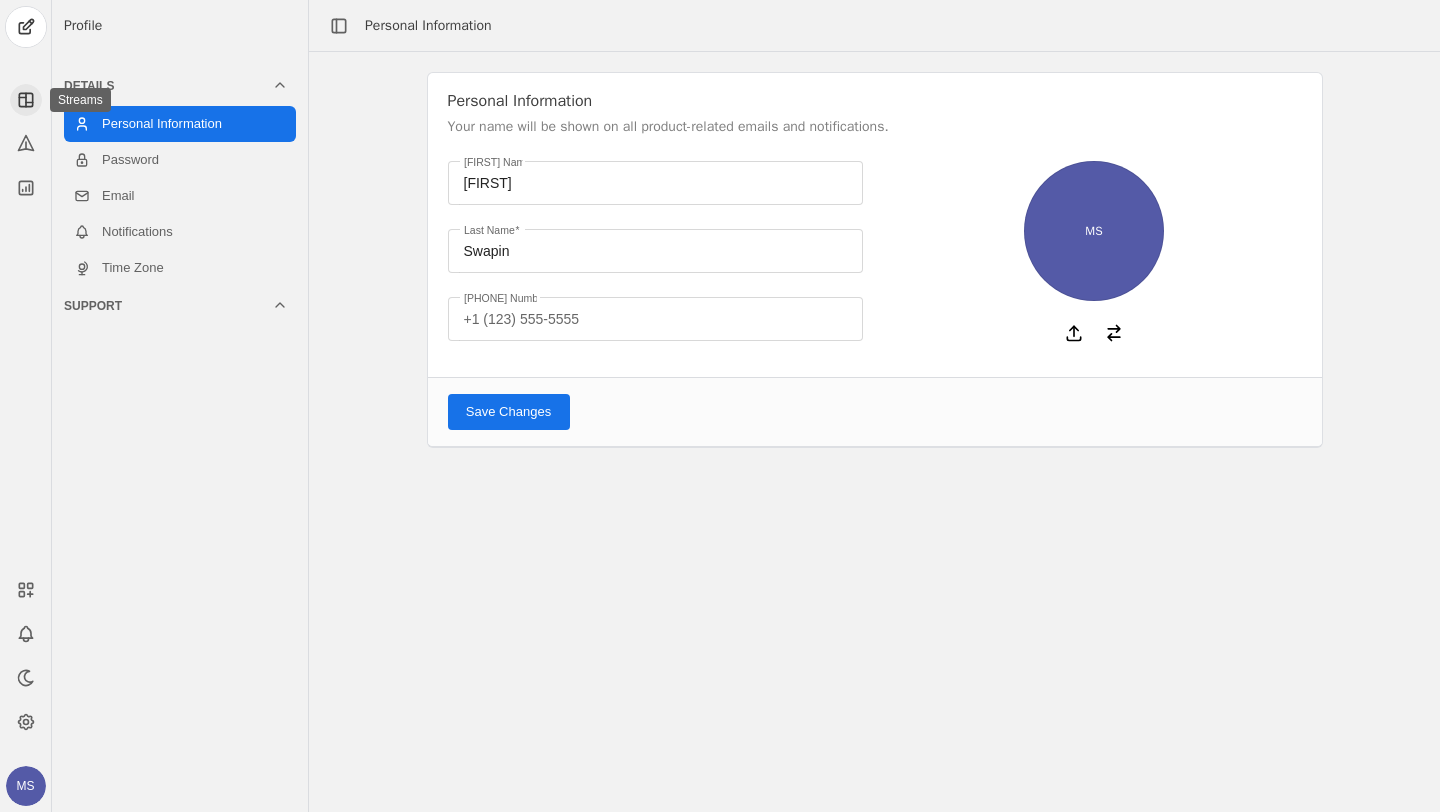 click at bounding box center [26, 100] 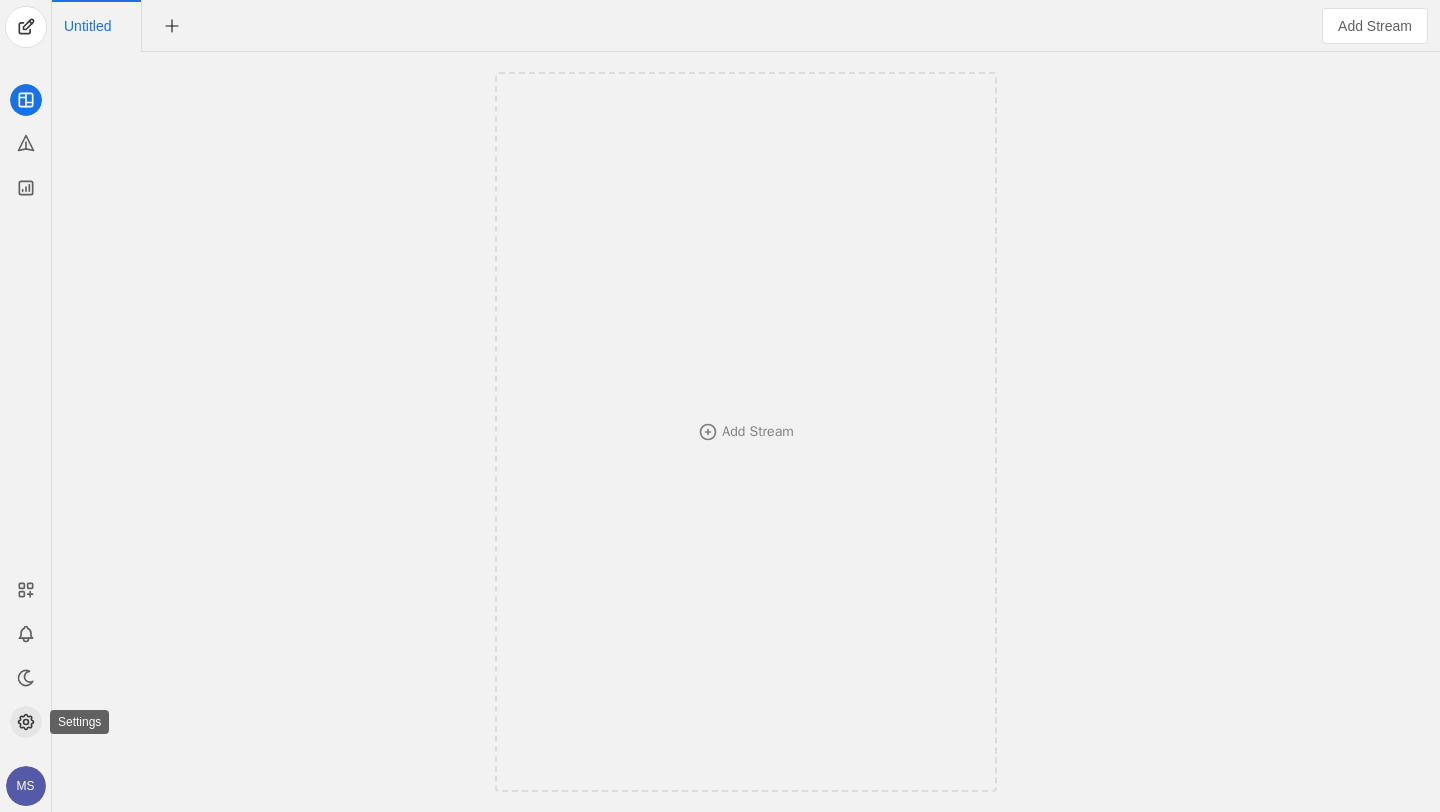 click at bounding box center [25, 722] 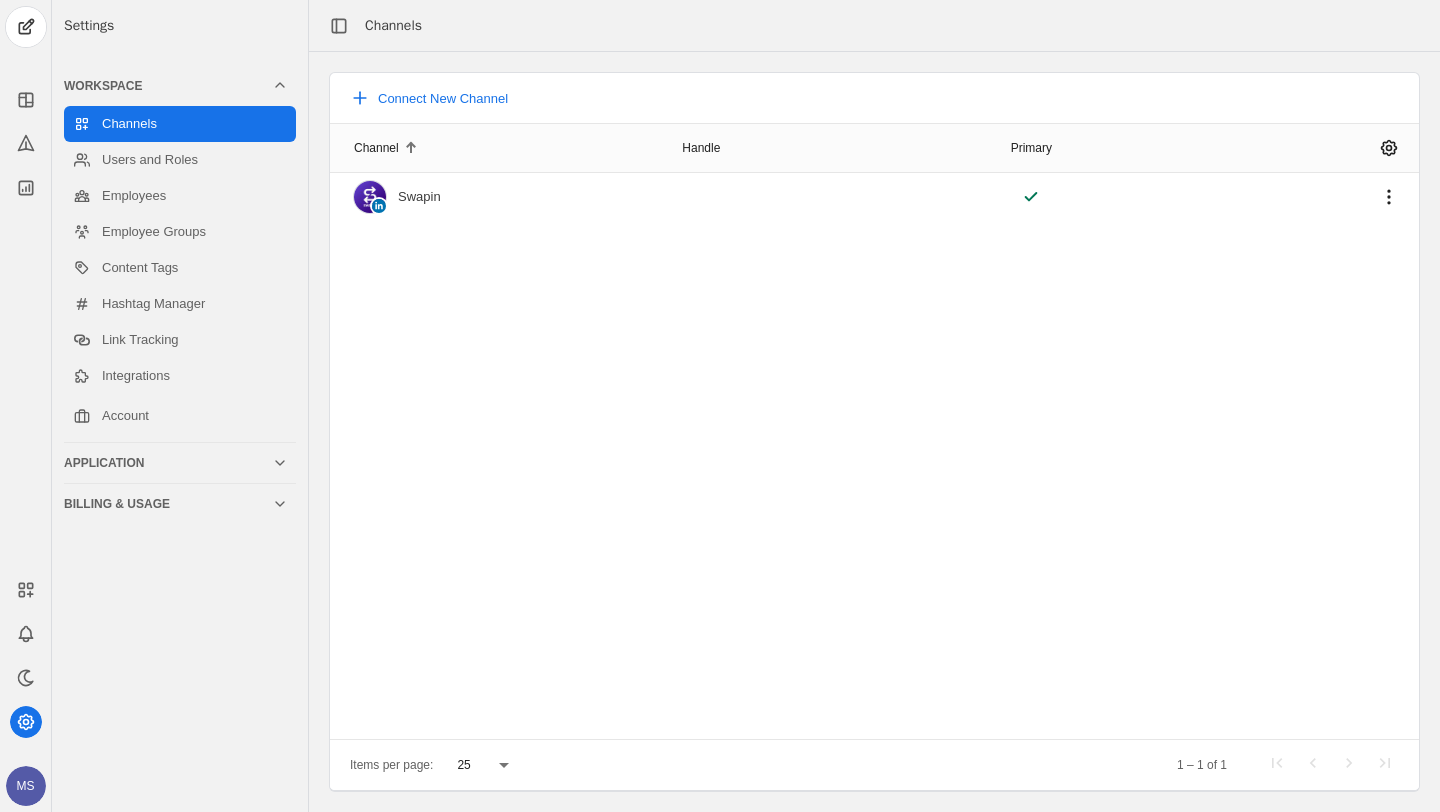 click on "Application" at bounding box center [168, 463] 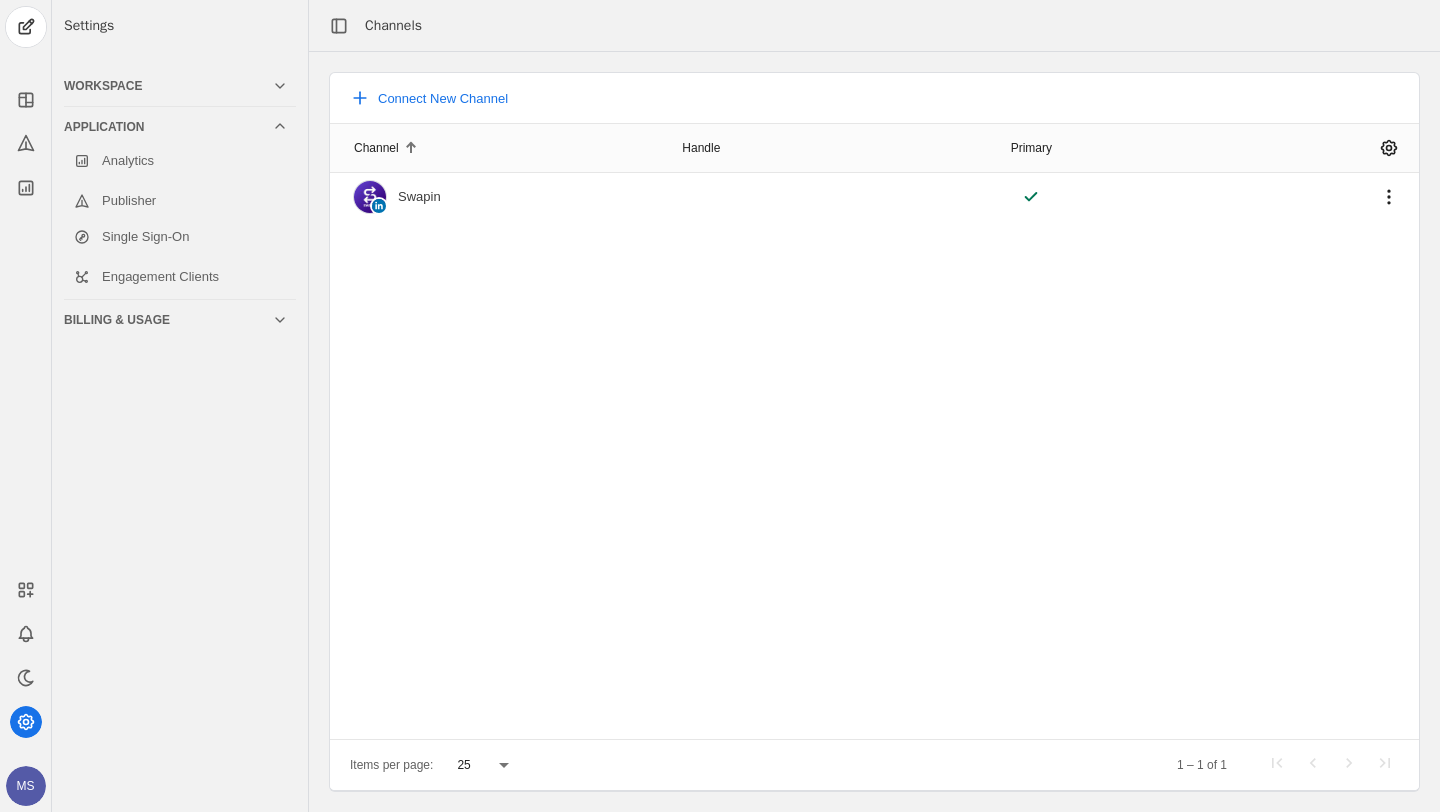 click on "Billing & Usage" at bounding box center [168, 320] 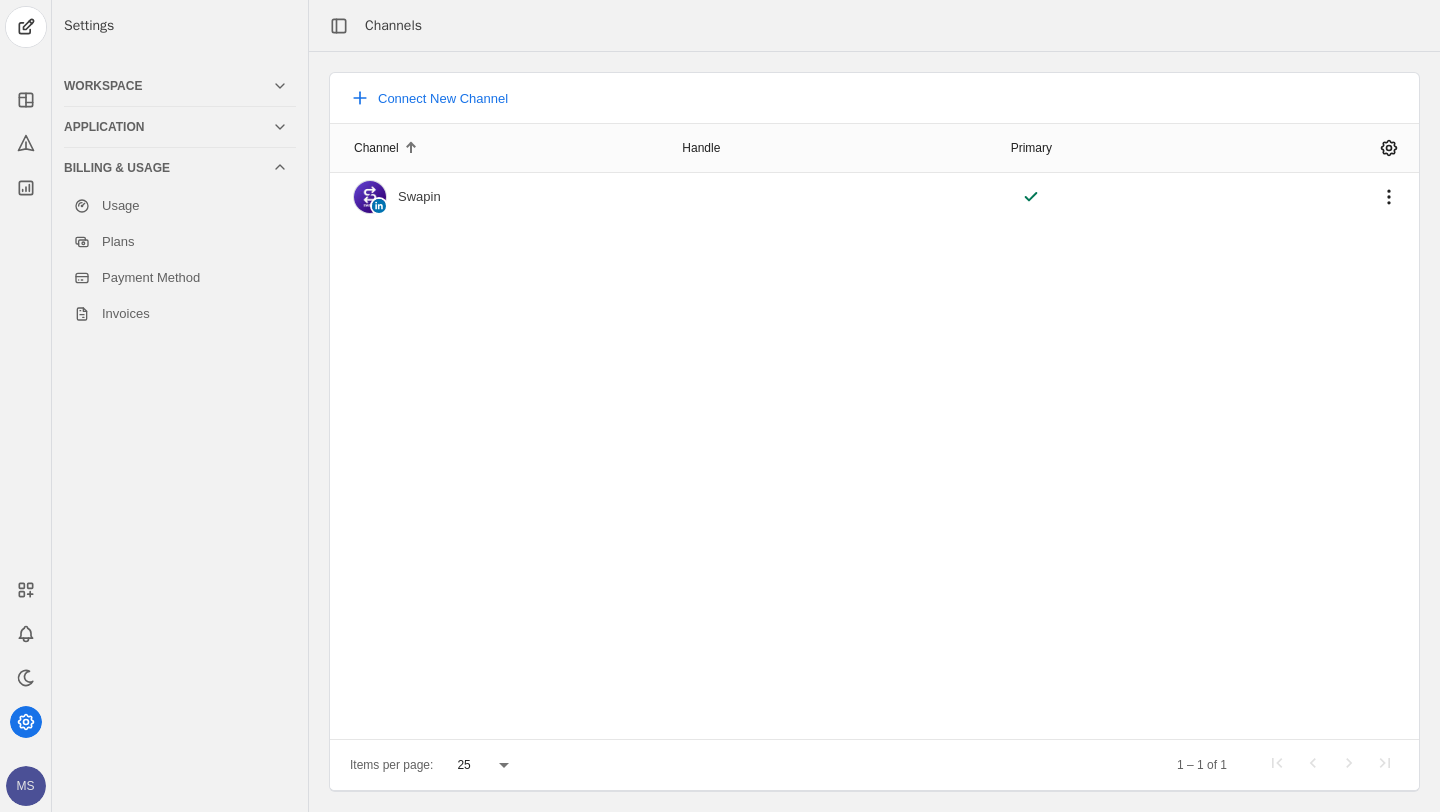 click on "MS" at bounding box center (26, 786) 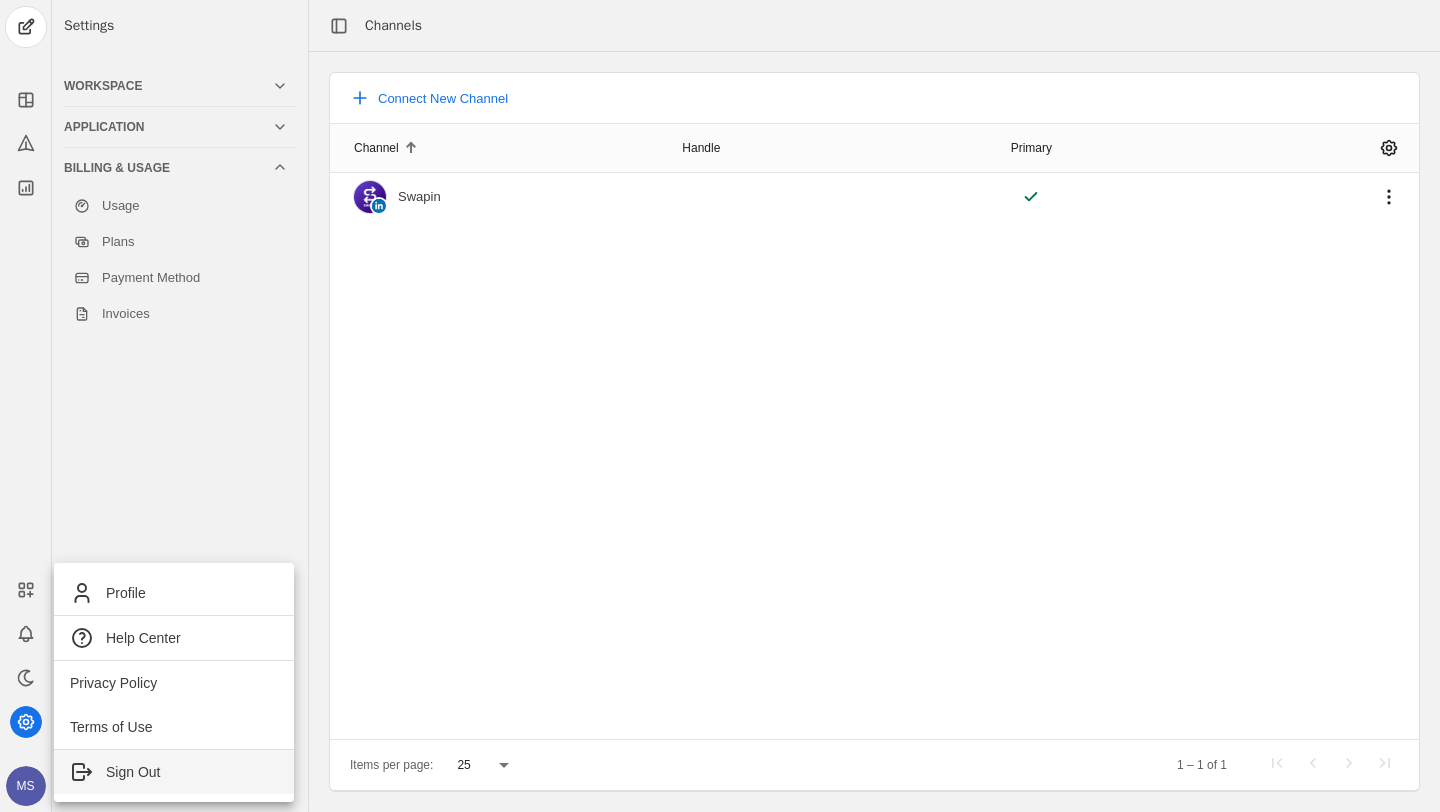 click on "Sign Out" at bounding box center (174, 772) 